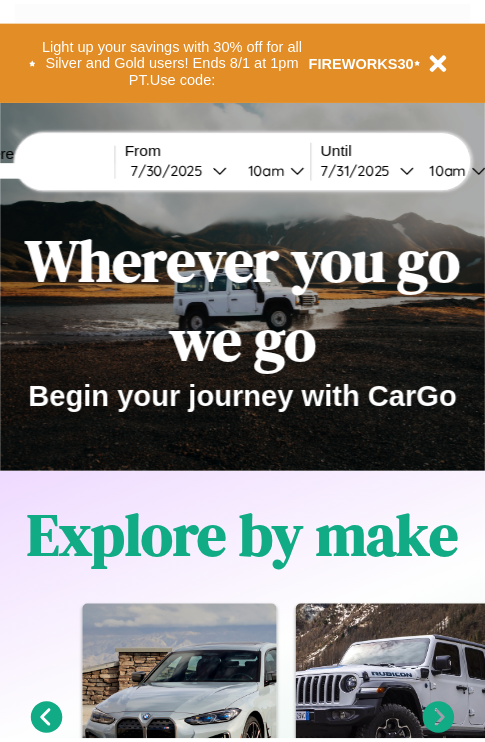 scroll, scrollTop: 0, scrollLeft: 0, axis: both 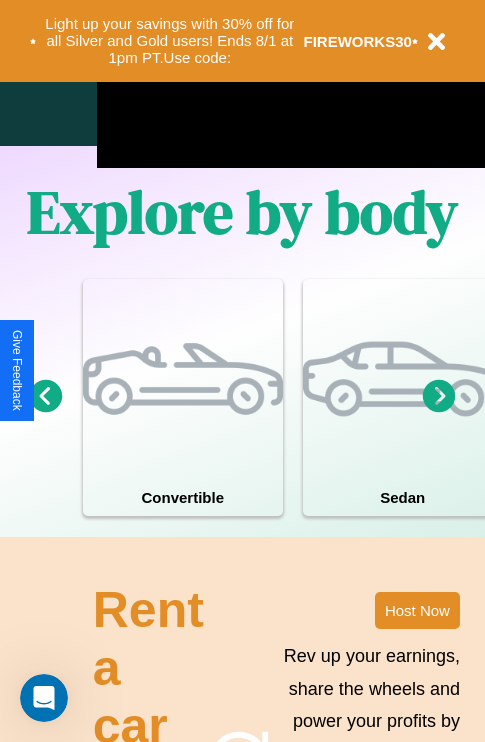 click 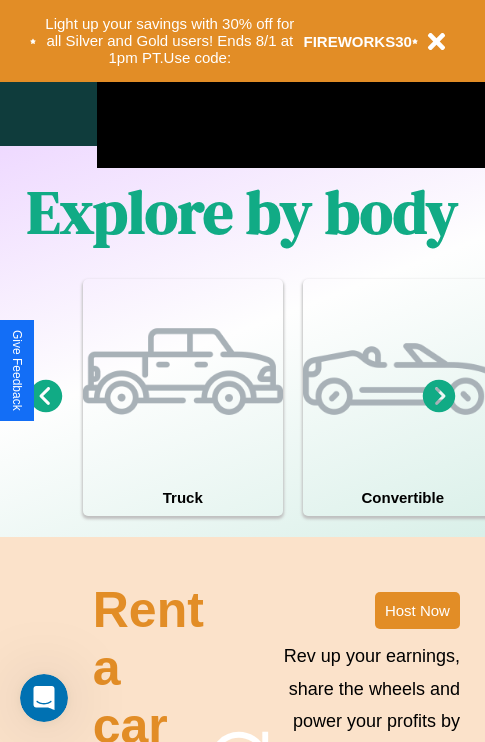 click 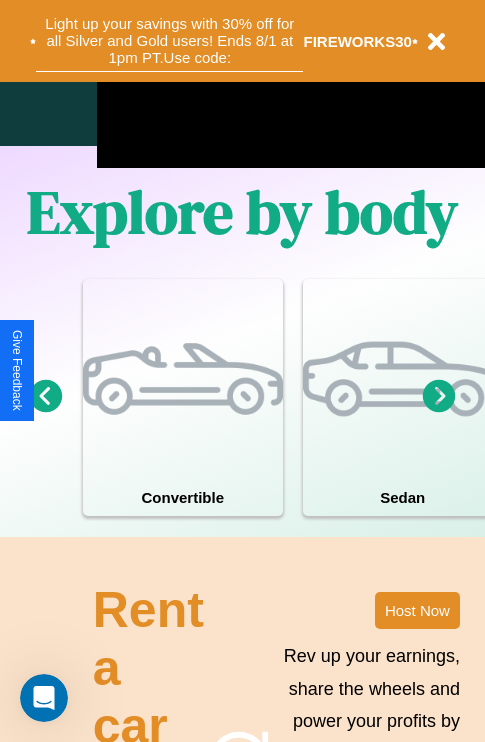 click on "Light up your savings with 30% off for all Silver and Gold users! Ends 8/1 at 1pm PT.  Use code:" at bounding box center [169, 41] 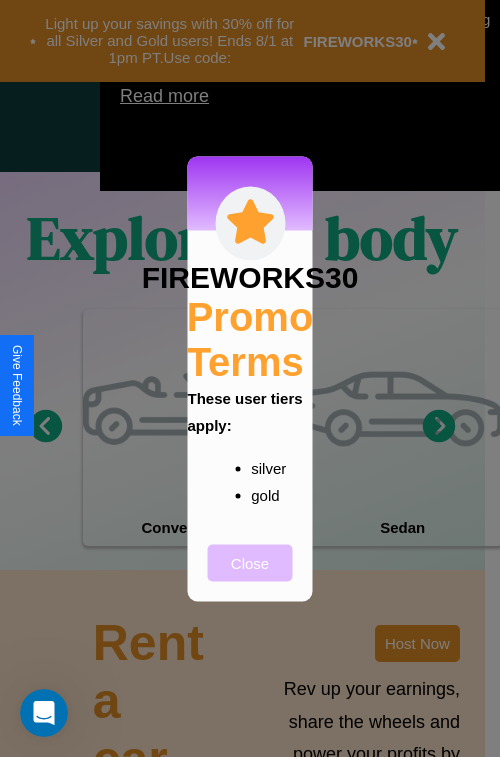 click on "Close" at bounding box center (250, 562) 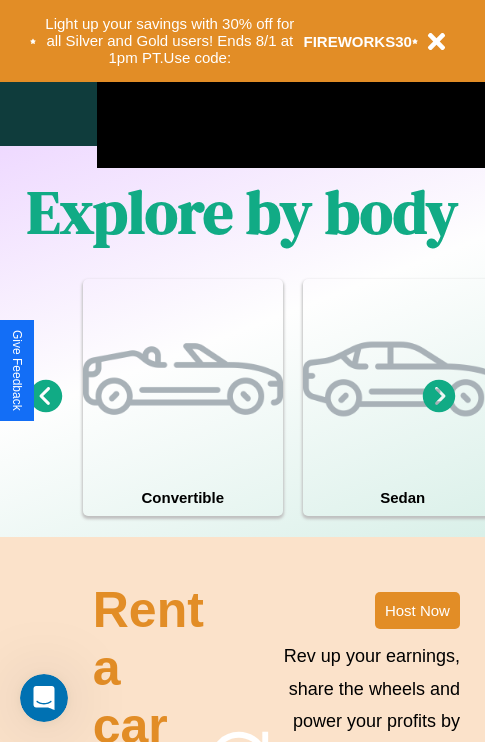 click 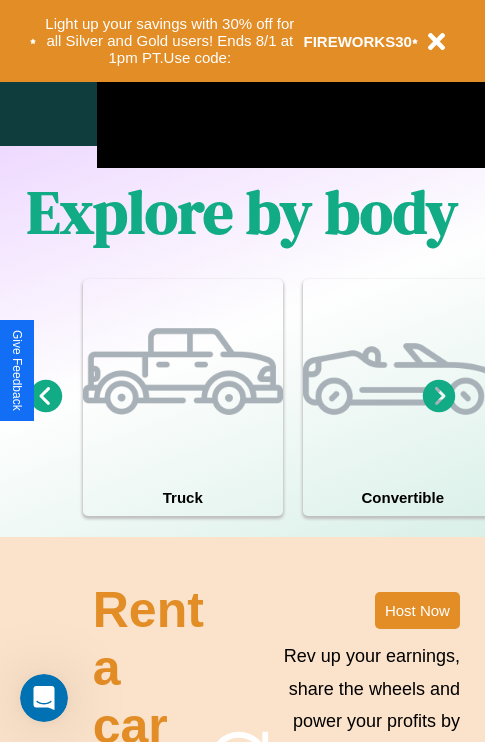 click 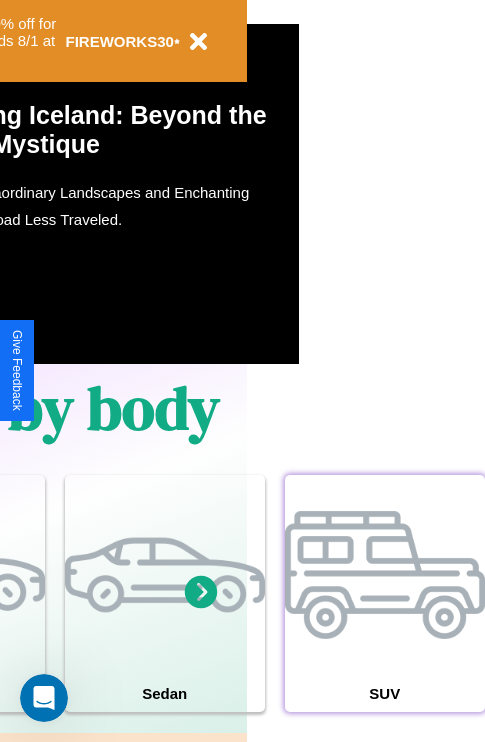 click at bounding box center [385, 575] 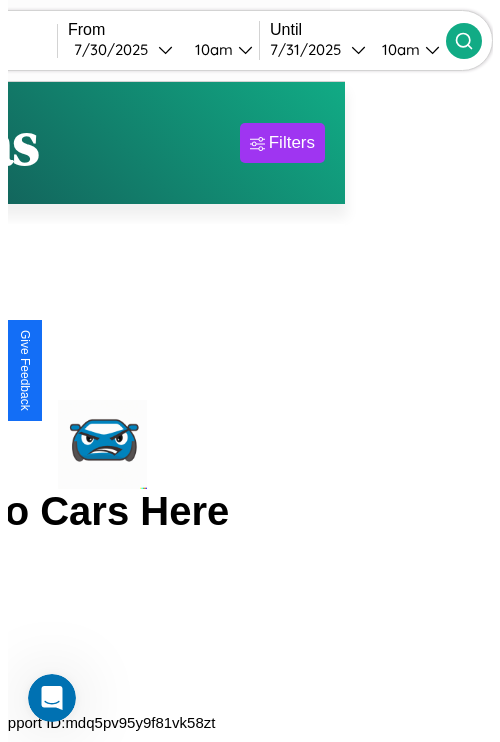 scroll, scrollTop: 0, scrollLeft: 0, axis: both 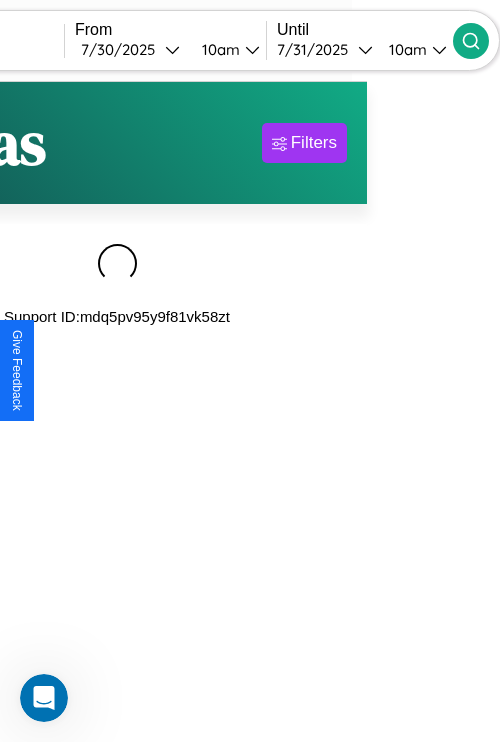 type on "********" 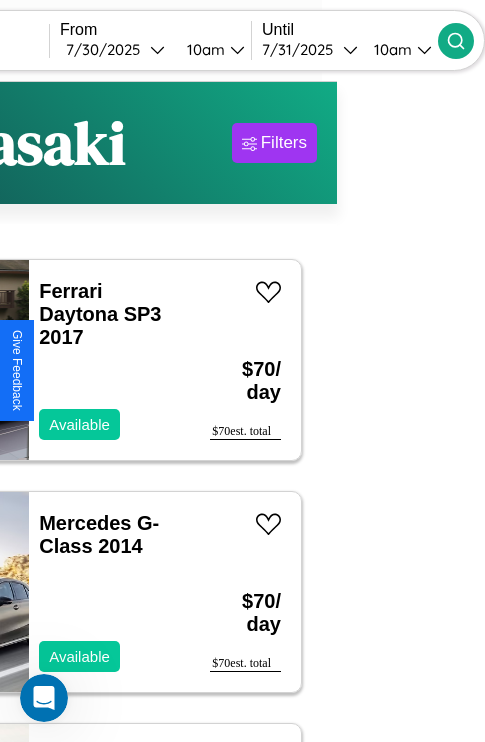 scroll, scrollTop: 95, scrollLeft: 35, axis: both 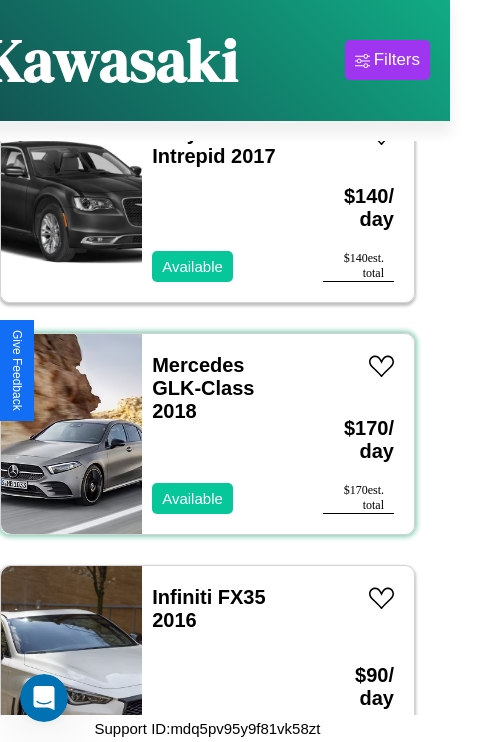 click on "Mercedes   GLK-Class   2018 Available" at bounding box center [222, 434] 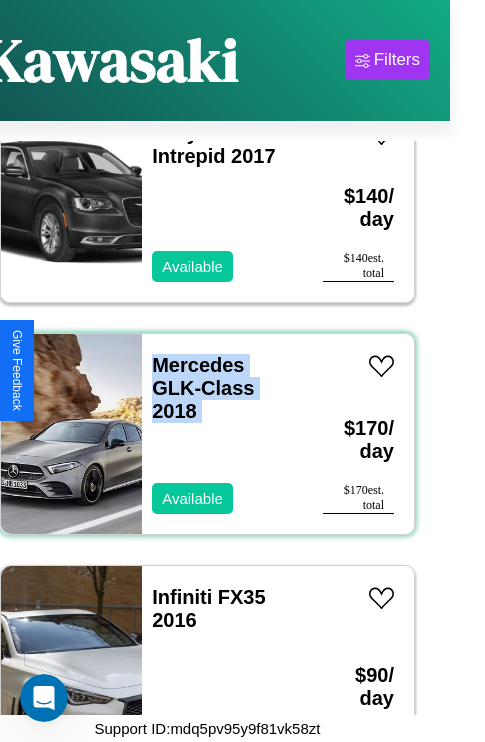 click on "Mercedes   GLK-Class   2018 Available" at bounding box center (222, 434) 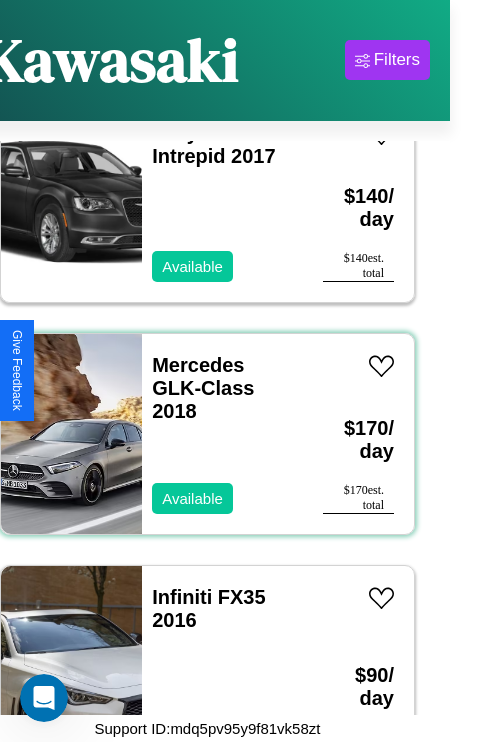 click on "Mercedes   GLK-Class   2018 Available" at bounding box center [222, 434] 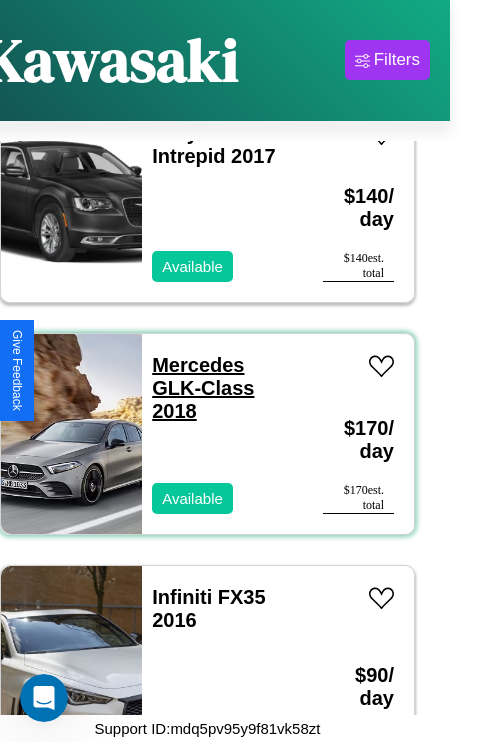 click on "Mercedes   GLK-Class   2018" at bounding box center (203, 388) 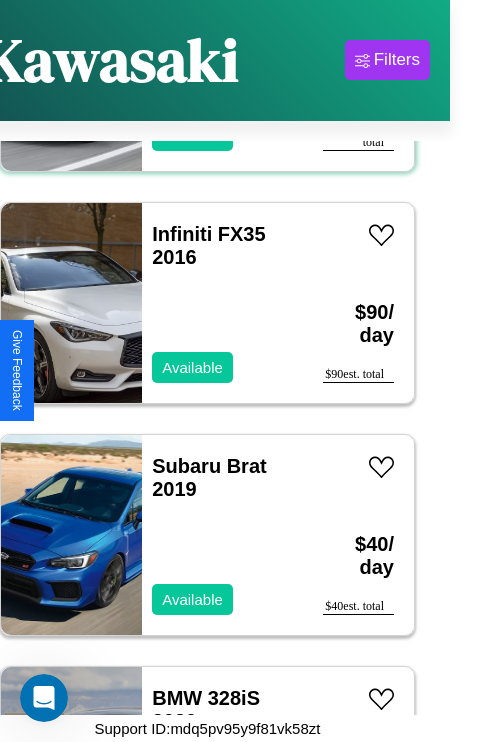 scroll, scrollTop: 5718, scrollLeft: 0, axis: vertical 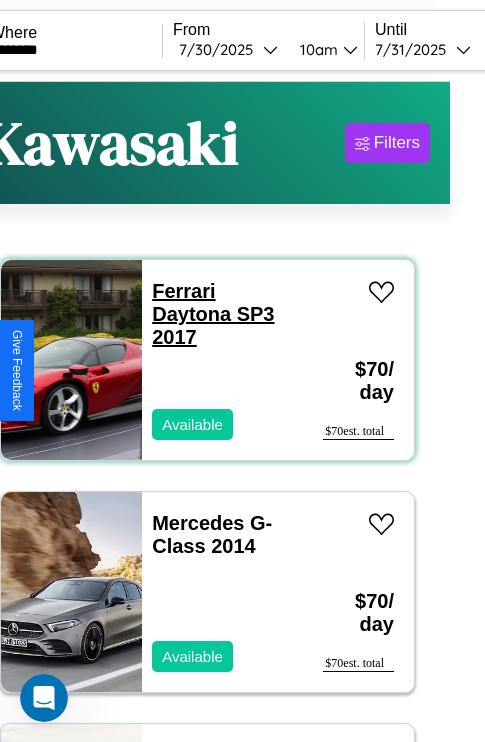 click on "Ferrari   Daytona SP3   2017" at bounding box center (213, 314) 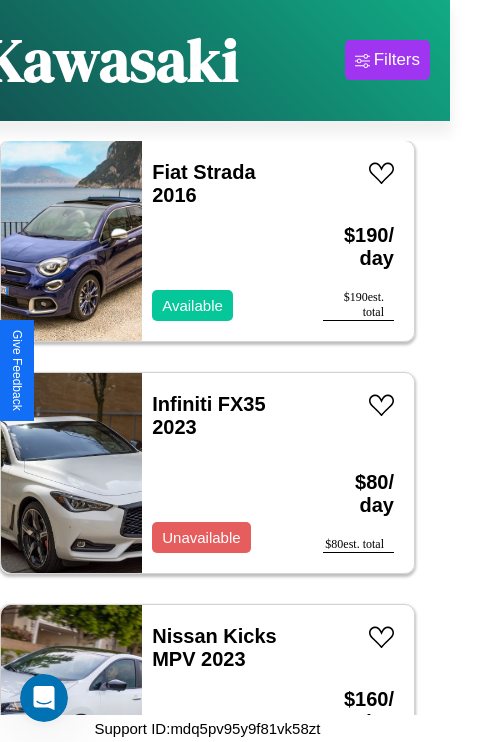 scroll, scrollTop: 2163, scrollLeft: 0, axis: vertical 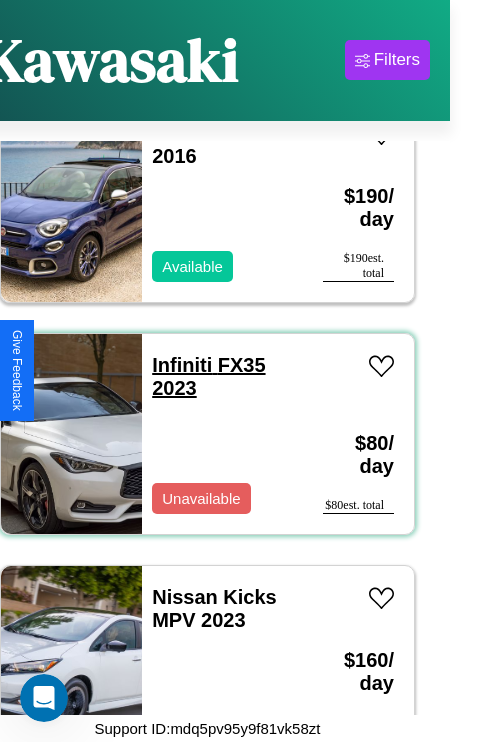 click on "Infiniti   FX35   2023" at bounding box center [208, 376] 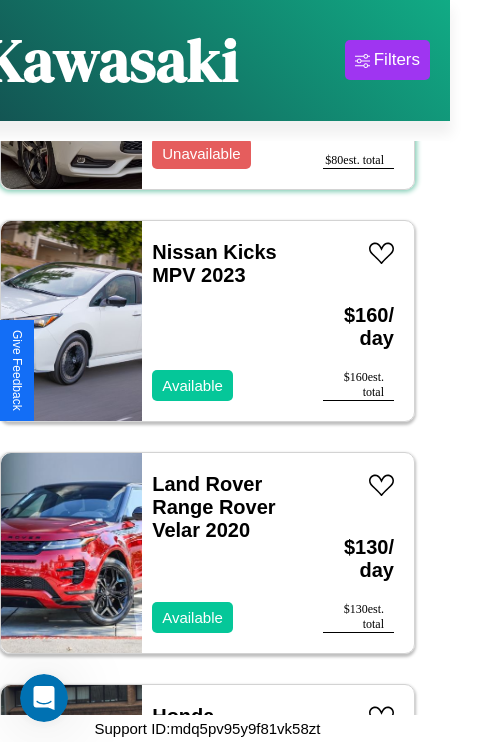 scroll, scrollTop: 2627, scrollLeft: 0, axis: vertical 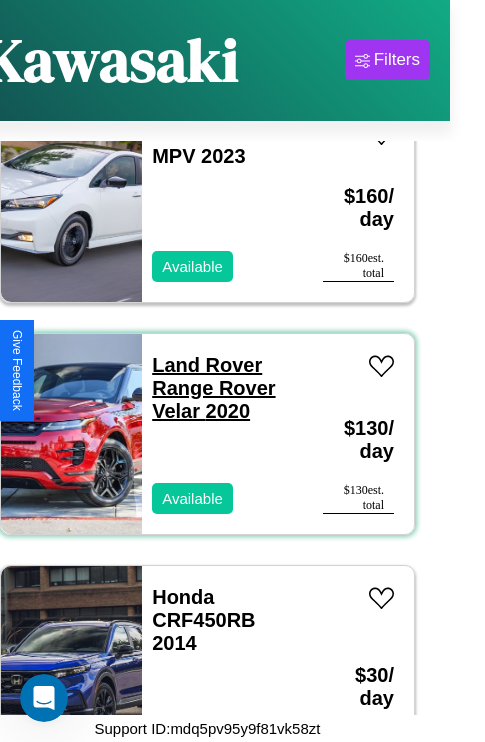 click on "Land Rover   Range Rover Velar   2020" at bounding box center (213, 388) 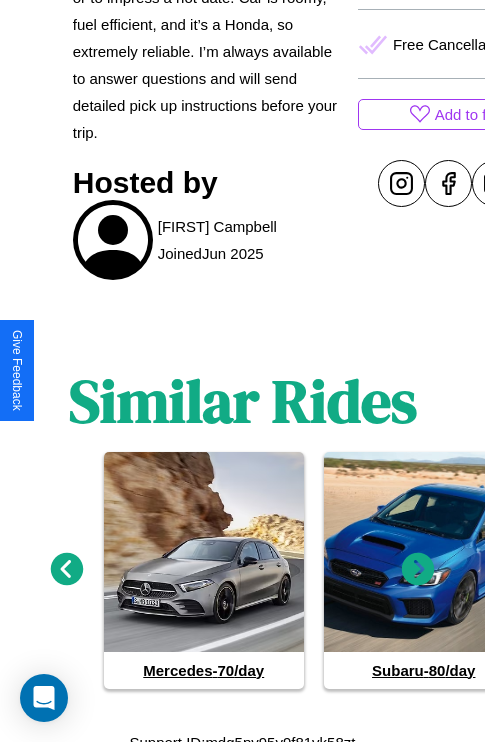 scroll, scrollTop: 820, scrollLeft: 0, axis: vertical 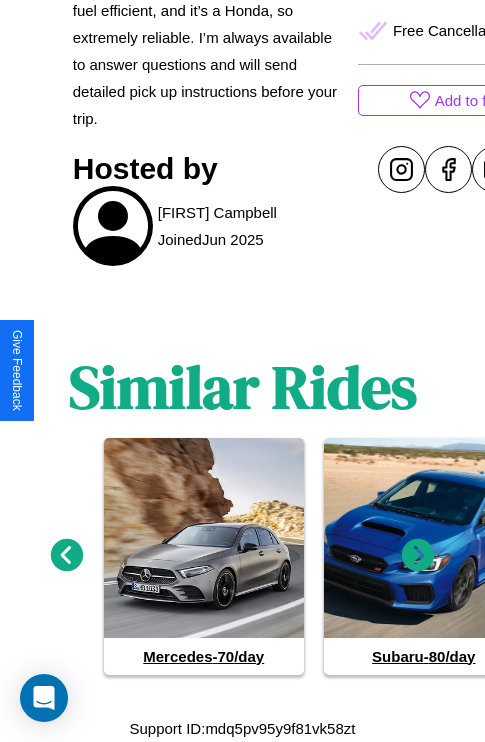 click 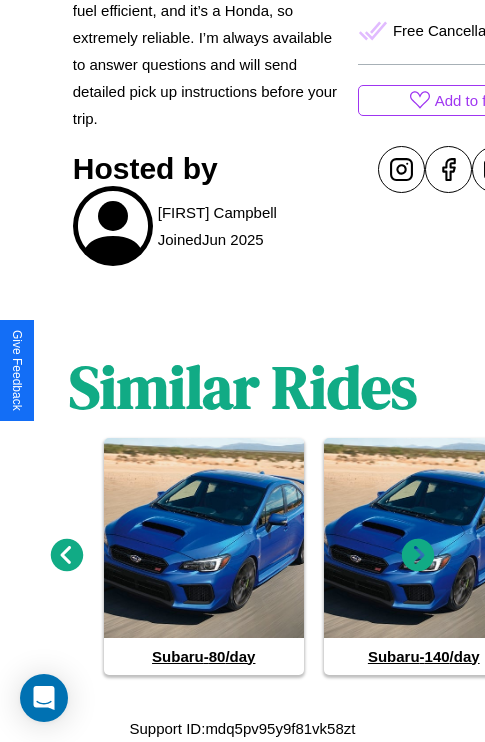 click 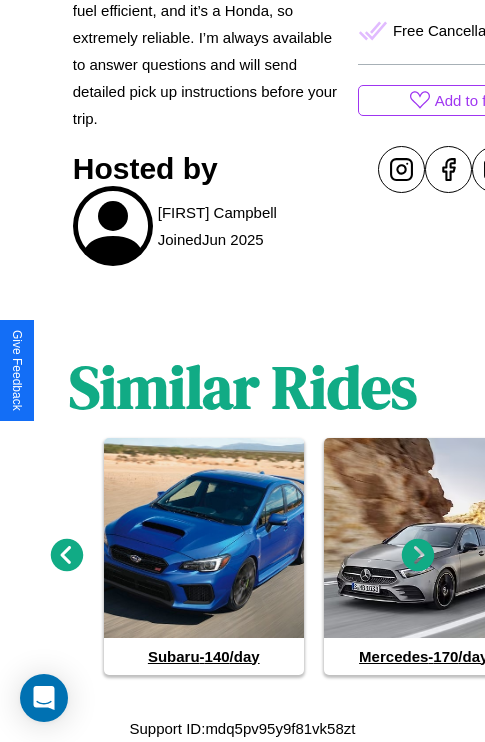 click 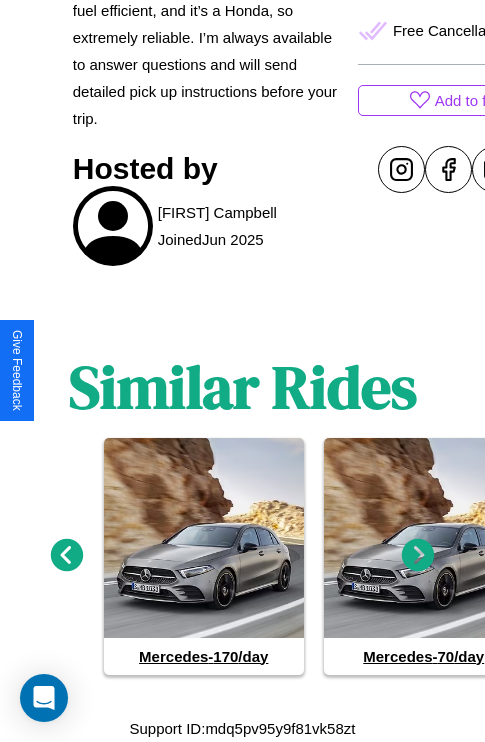 click 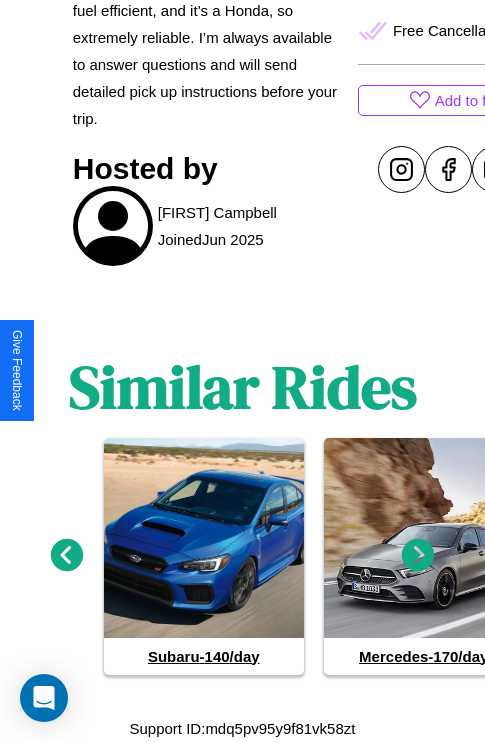 click 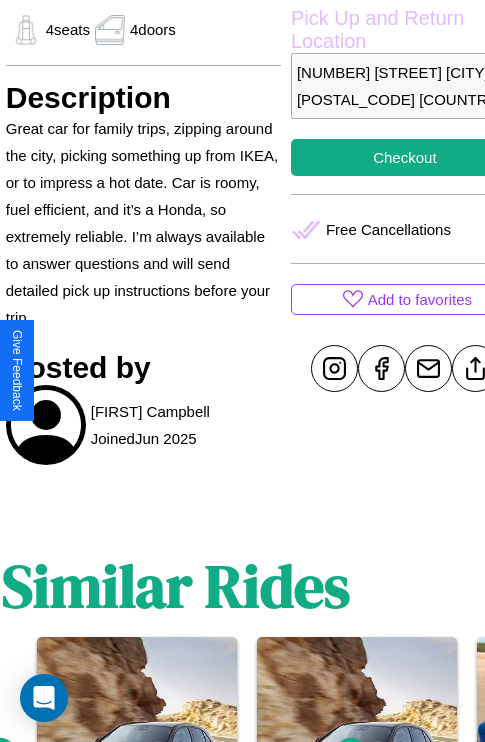 scroll, scrollTop: 618, scrollLeft: 68, axis: both 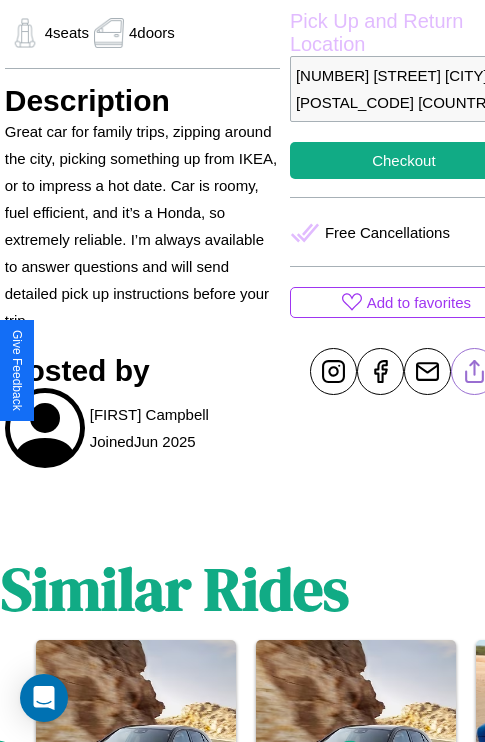 click 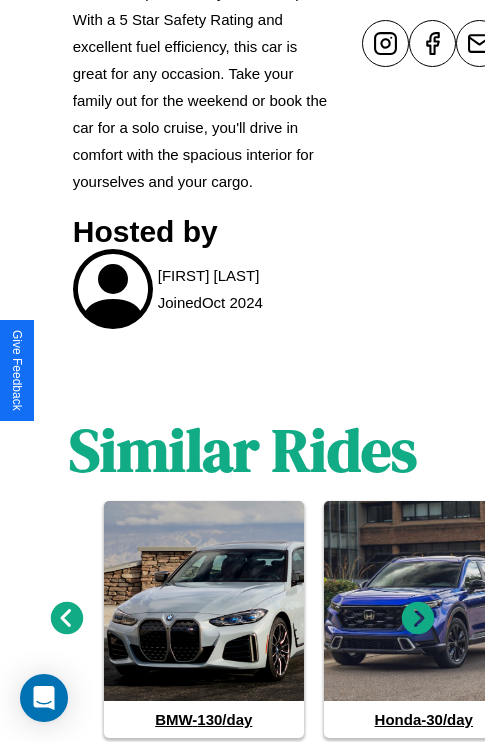 scroll, scrollTop: 1060, scrollLeft: 0, axis: vertical 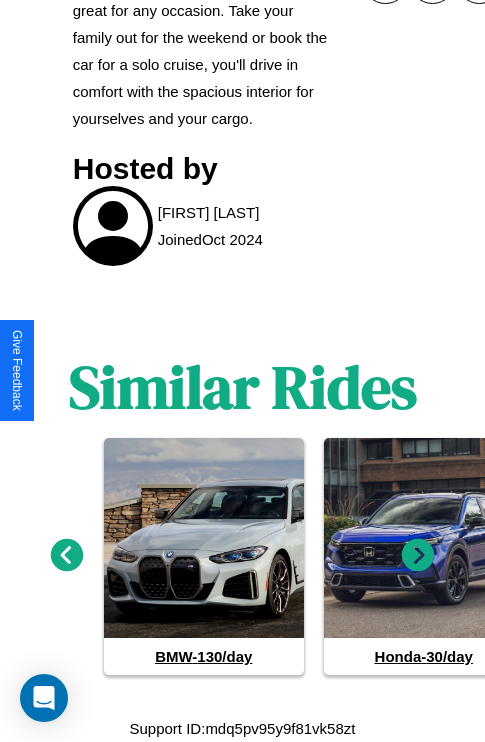 click 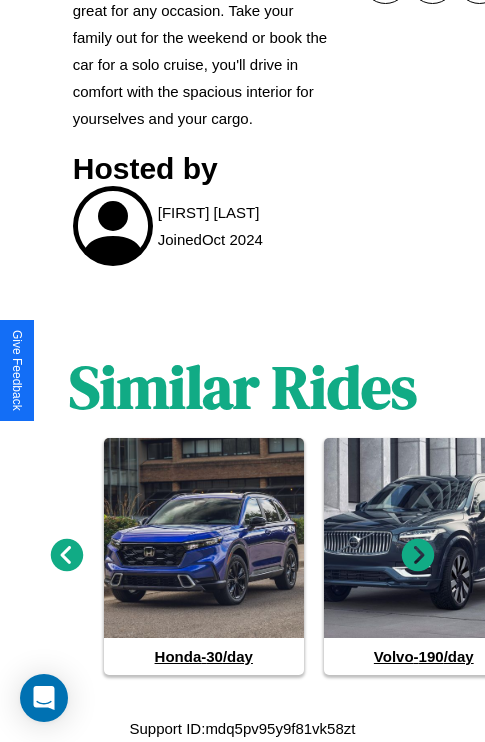 click 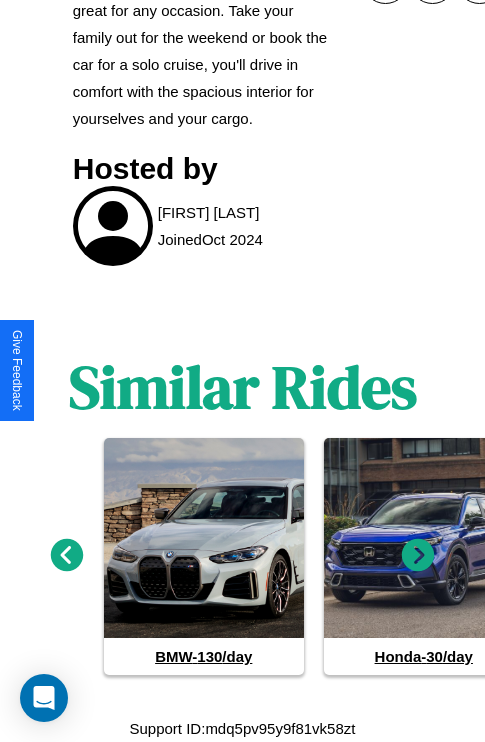 click 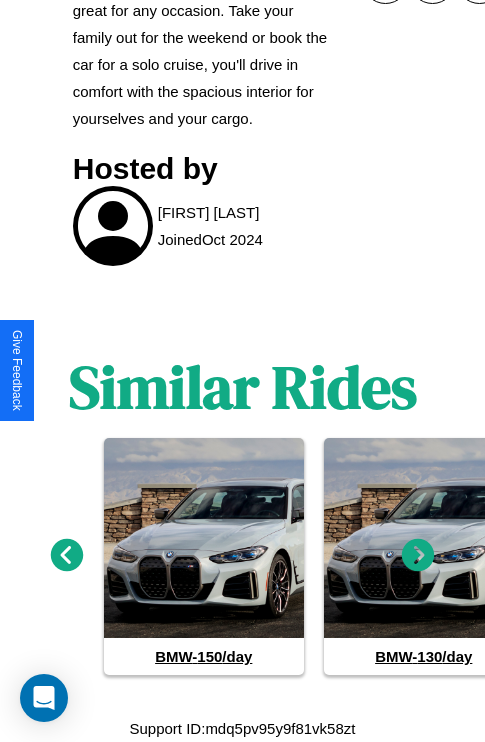 click 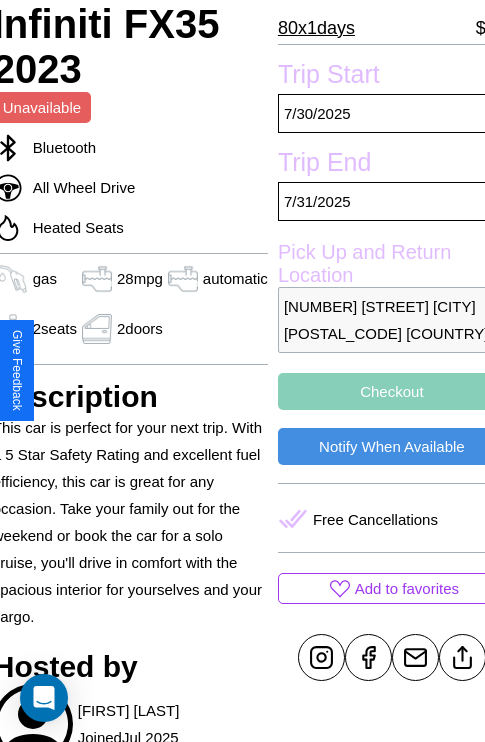 scroll, scrollTop: 408, scrollLeft: 84, axis: both 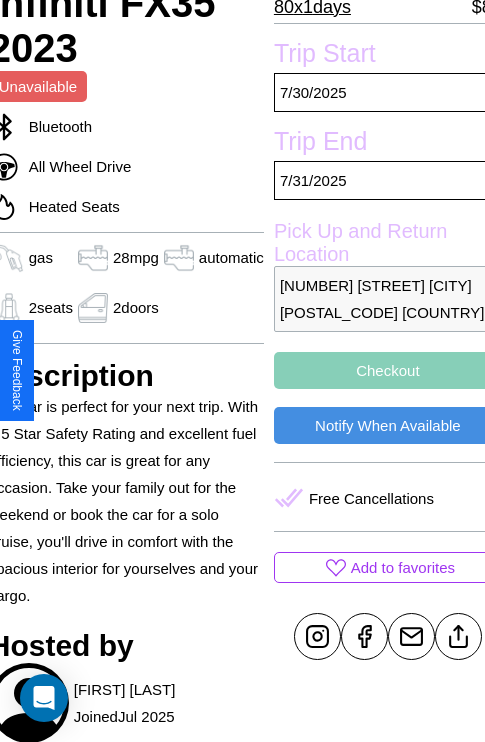 click on "Checkout" at bounding box center (388, 370) 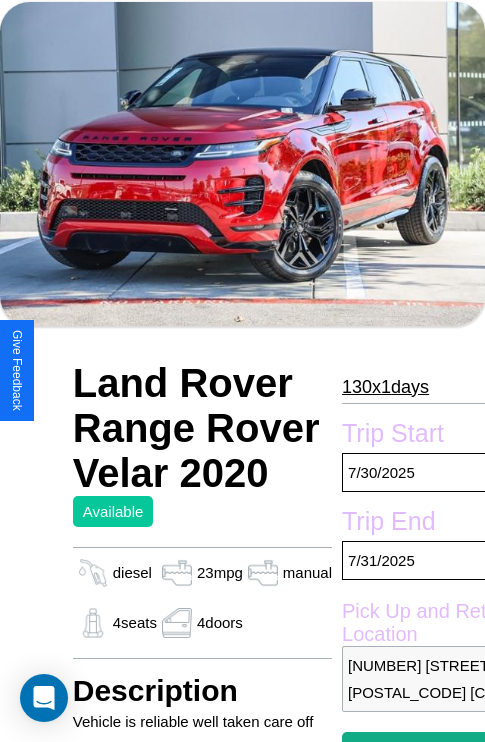 scroll, scrollTop: 95, scrollLeft: 0, axis: vertical 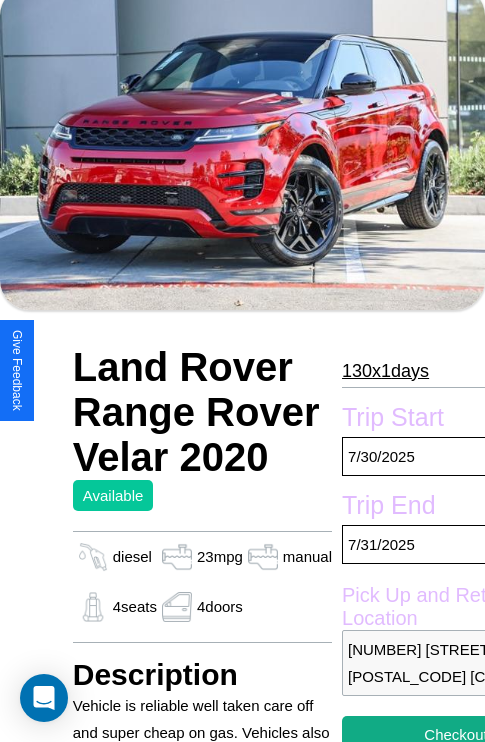 click on "[NUMBER]  x  [NUMBER] days" at bounding box center [385, 371] 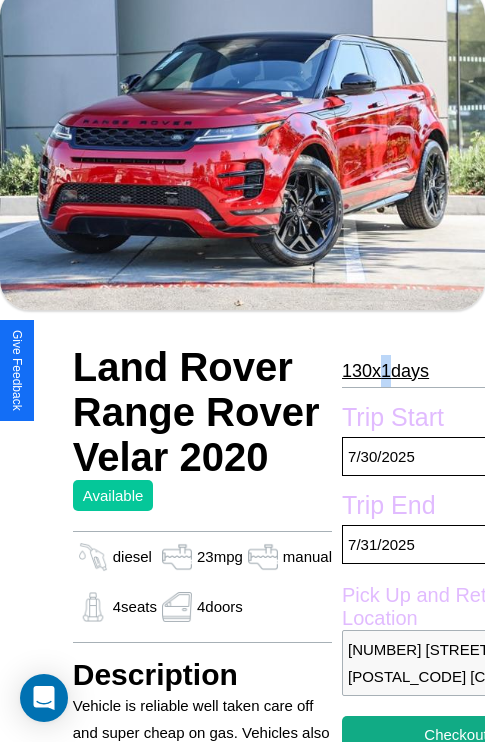 click on "[NUMBER]  x  [NUMBER] days" at bounding box center (385, 371) 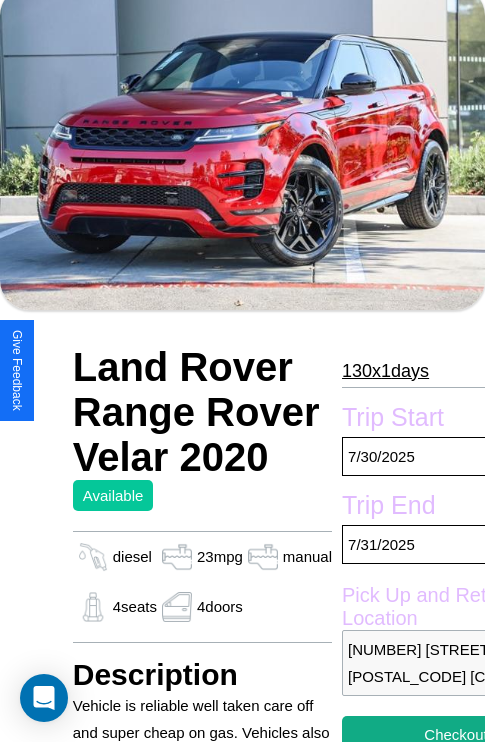 click on "[NUMBER]  x  [NUMBER] days" at bounding box center (385, 371) 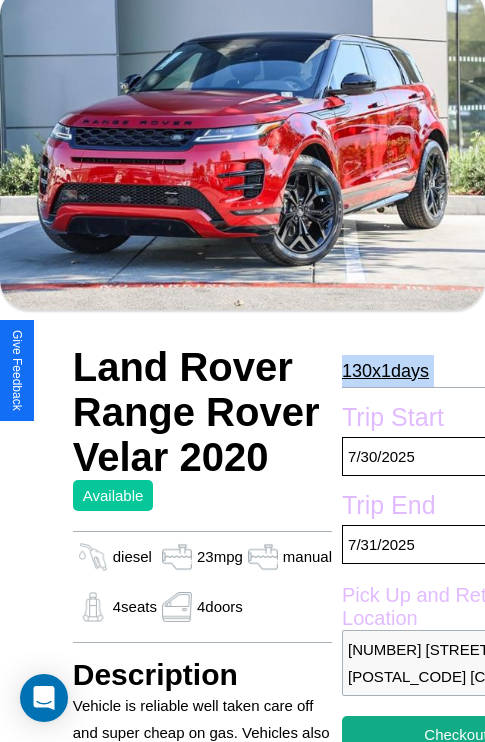 click on "[NUMBER]  x  [NUMBER] days" at bounding box center [385, 371] 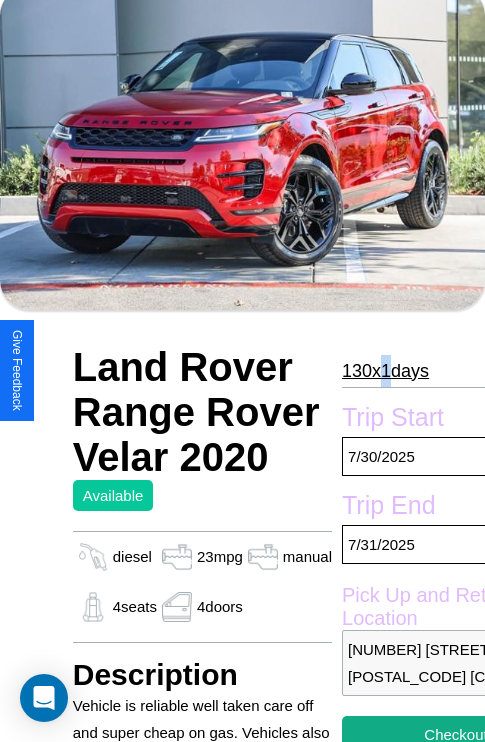 click on "[NUMBER]  x  [NUMBER] days" at bounding box center (385, 371) 